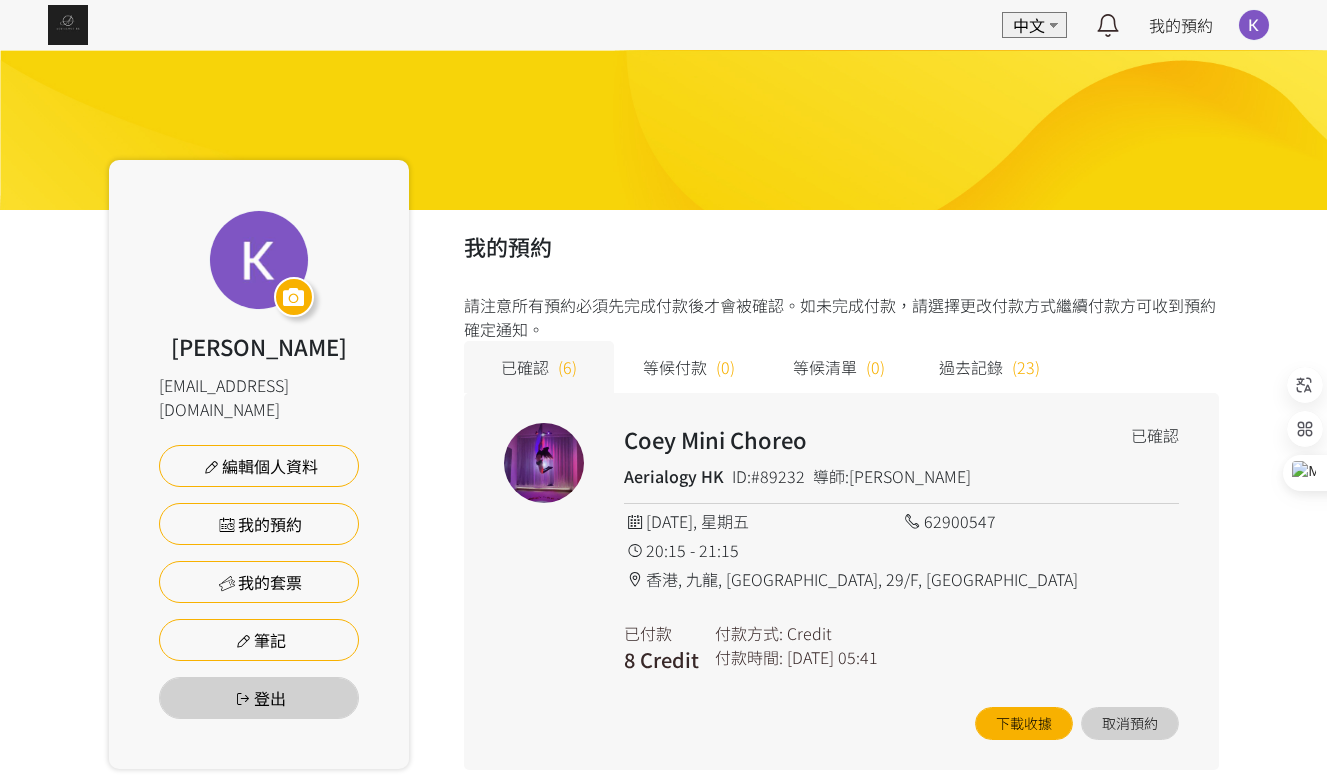 scroll, scrollTop: 100, scrollLeft: 0, axis: vertical 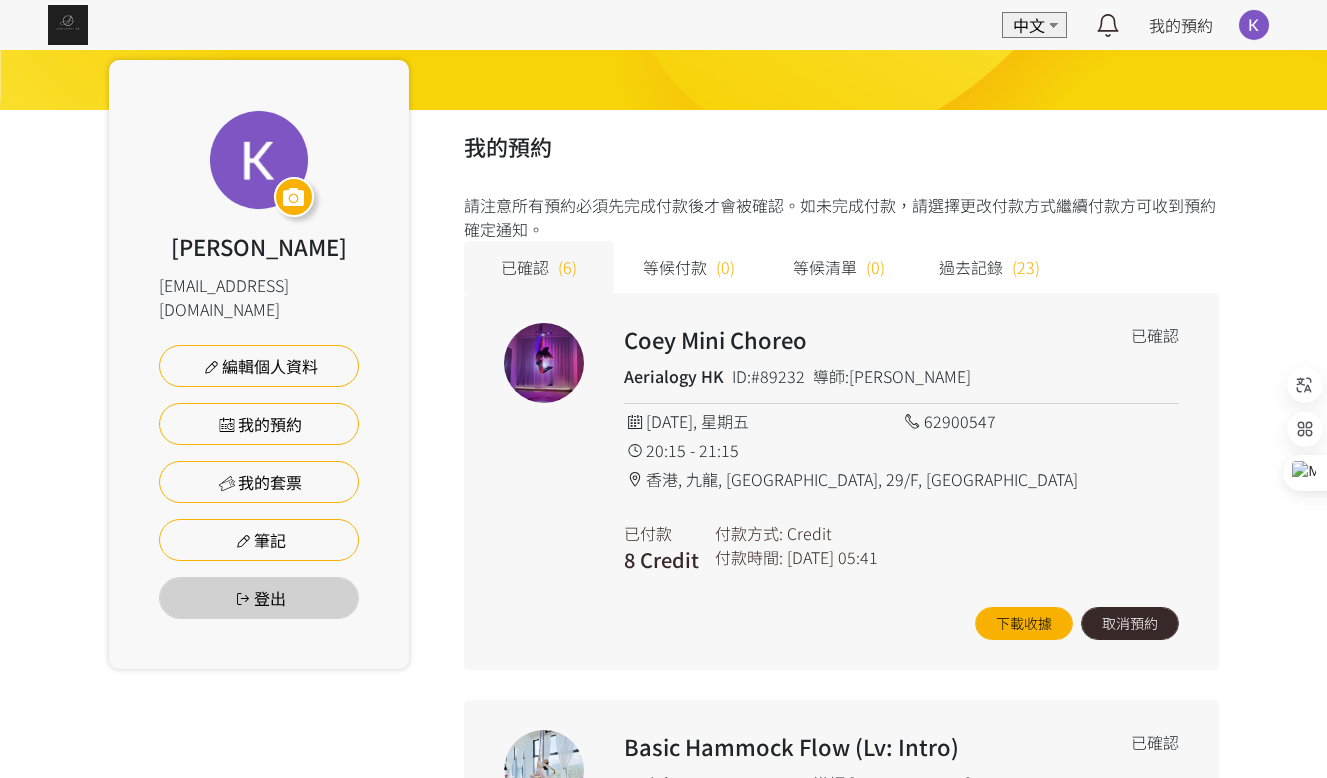 click on "取消預約" at bounding box center [1130, 623] 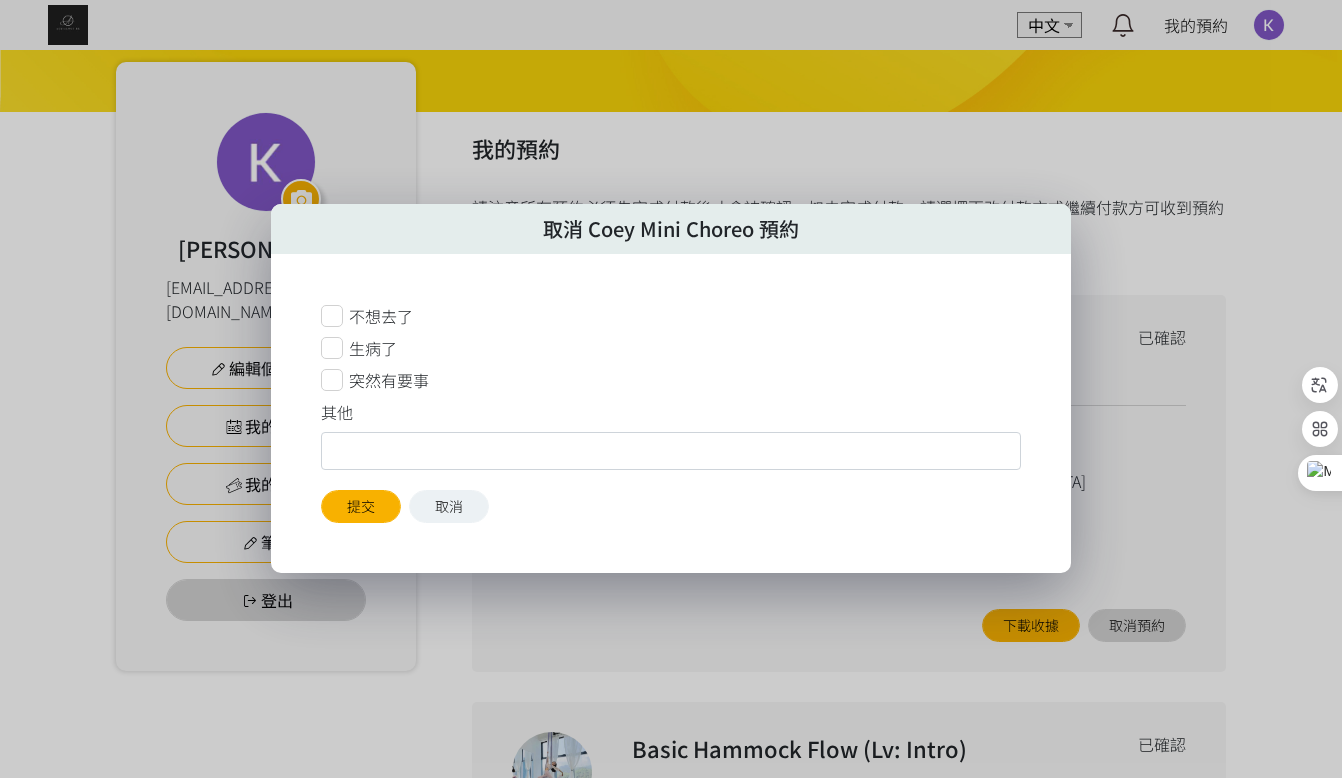 click on "取消" at bounding box center [449, 506] 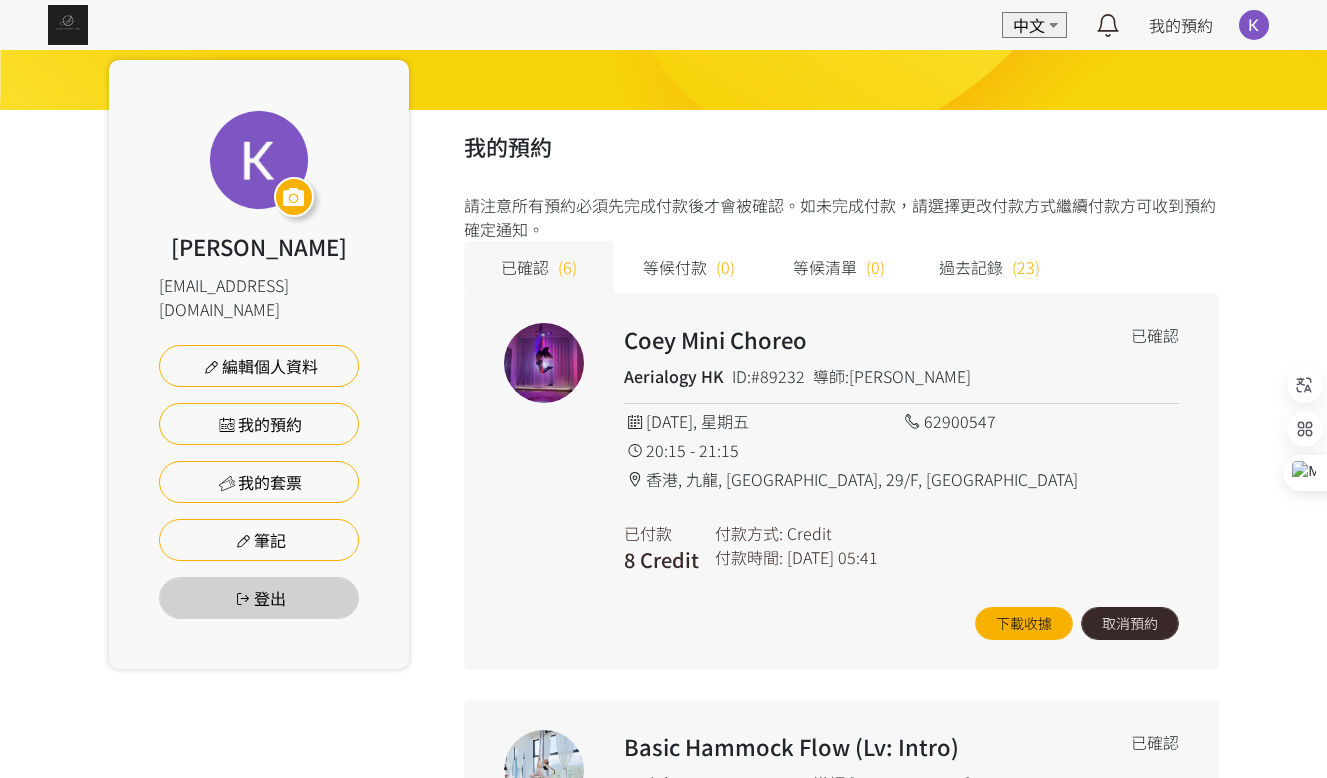 click on "取消預約" at bounding box center (1130, 623) 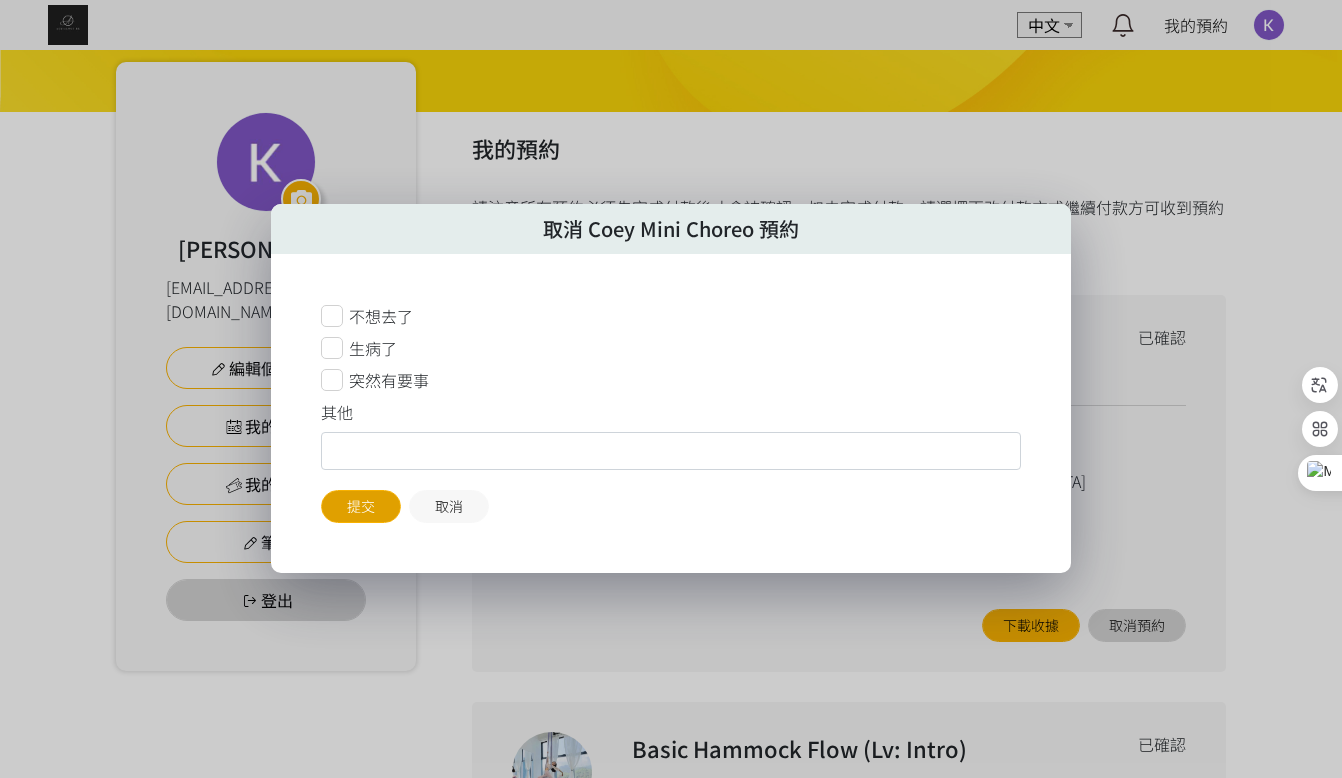 click on "提交" at bounding box center (361, 506) 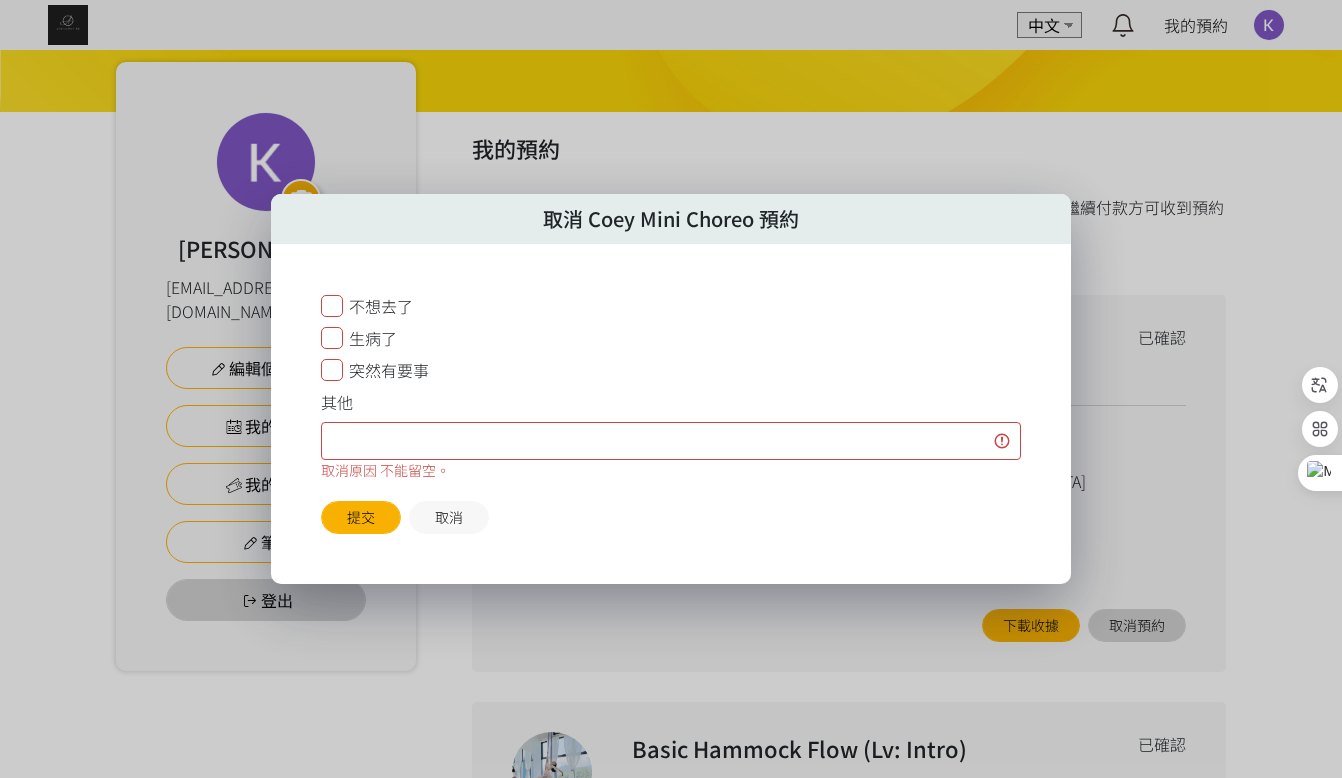 click at bounding box center (332, 370) 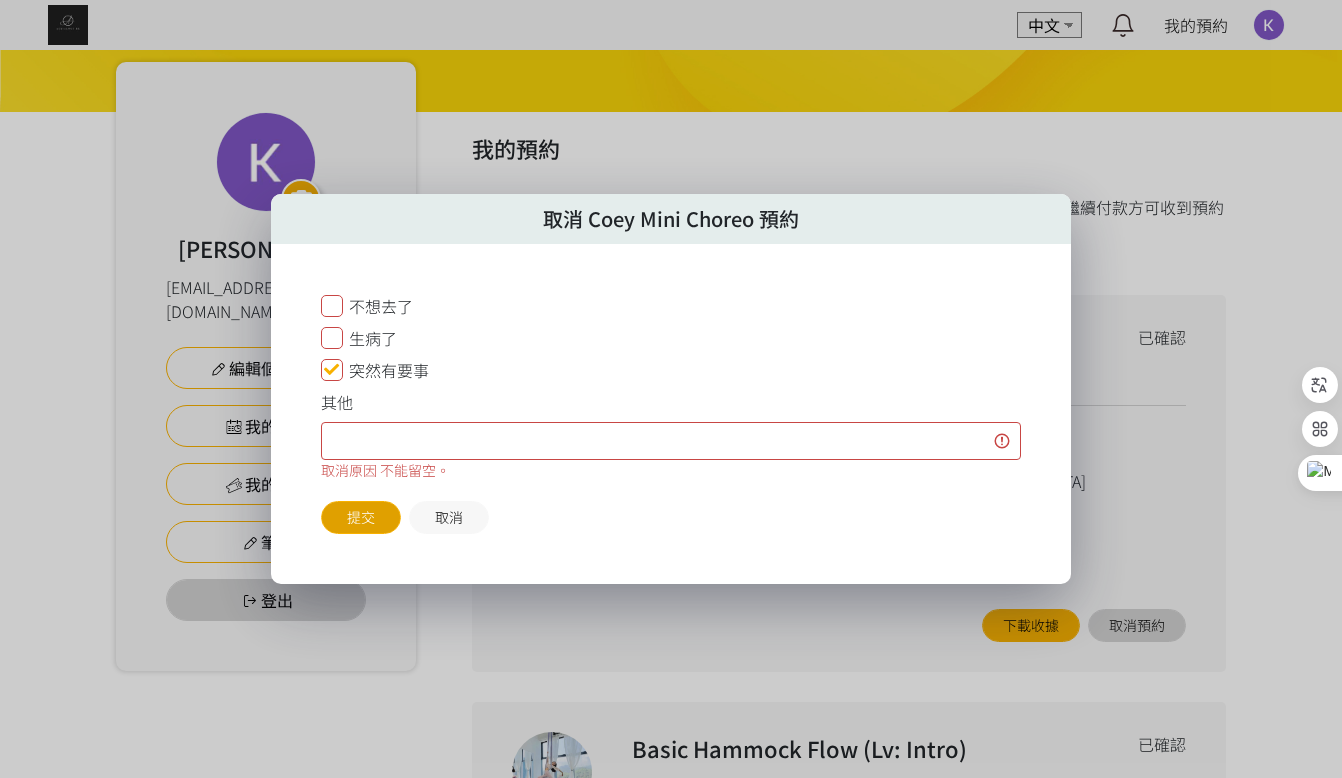 click on "提交" at bounding box center (361, 517) 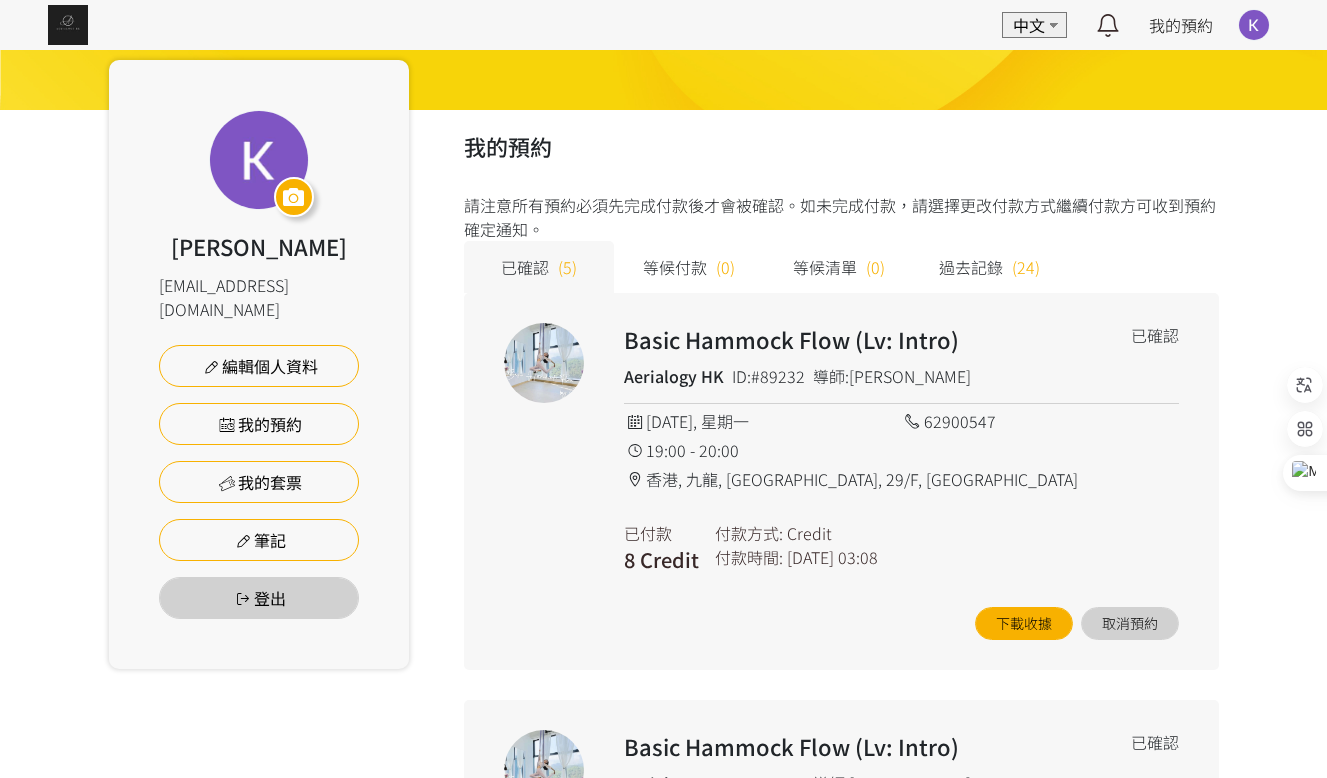 scroll, scrollTop: 0, scrollLeft: 0, axis: both 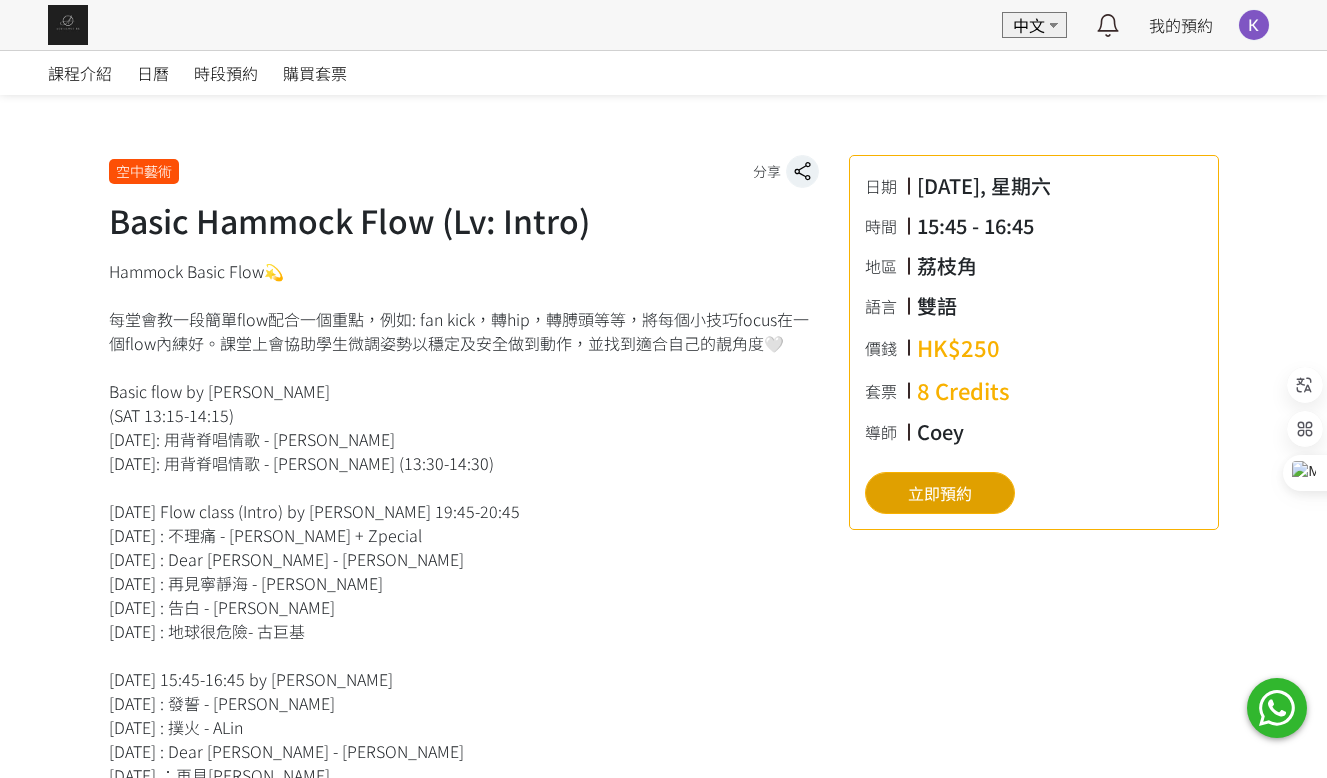 click on "立即預約" at bounding box center (940, 493) 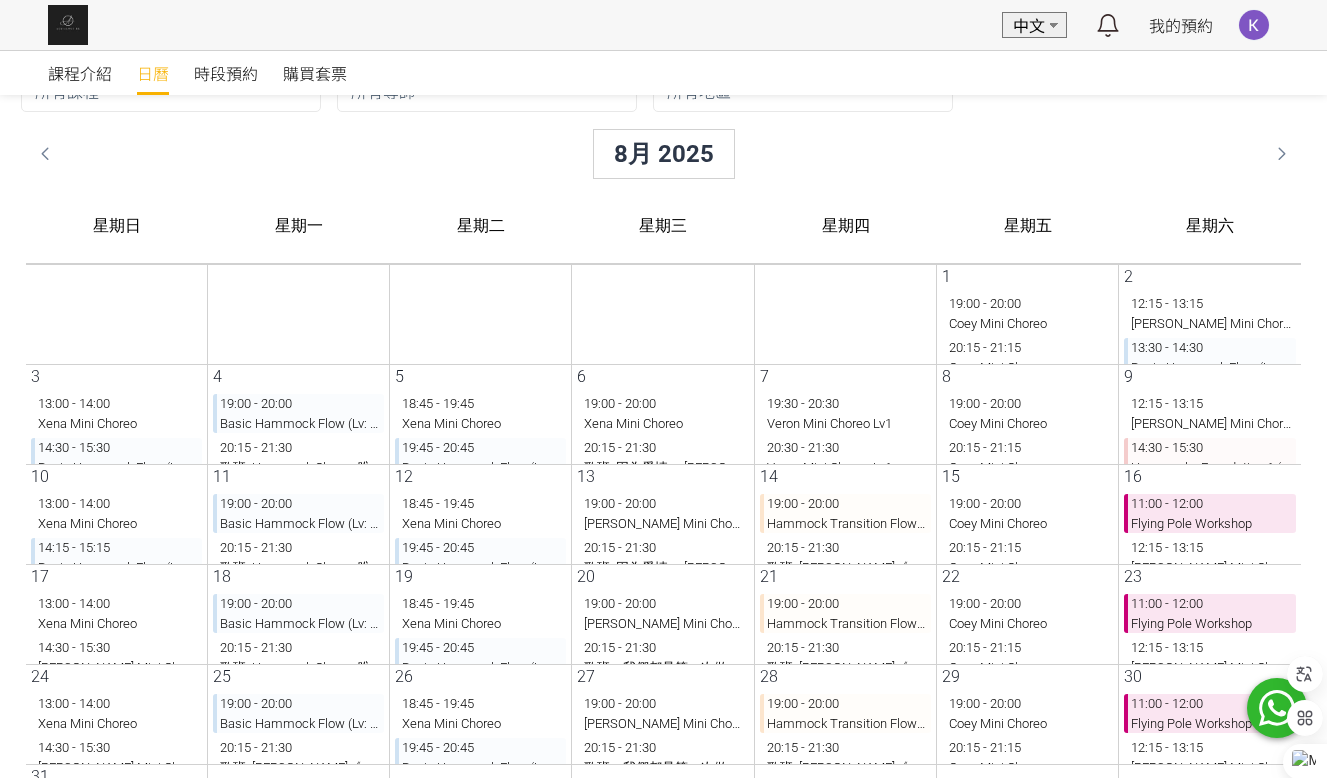 scroll, scrollTop: 0, scrollLeft: 0, axis: both 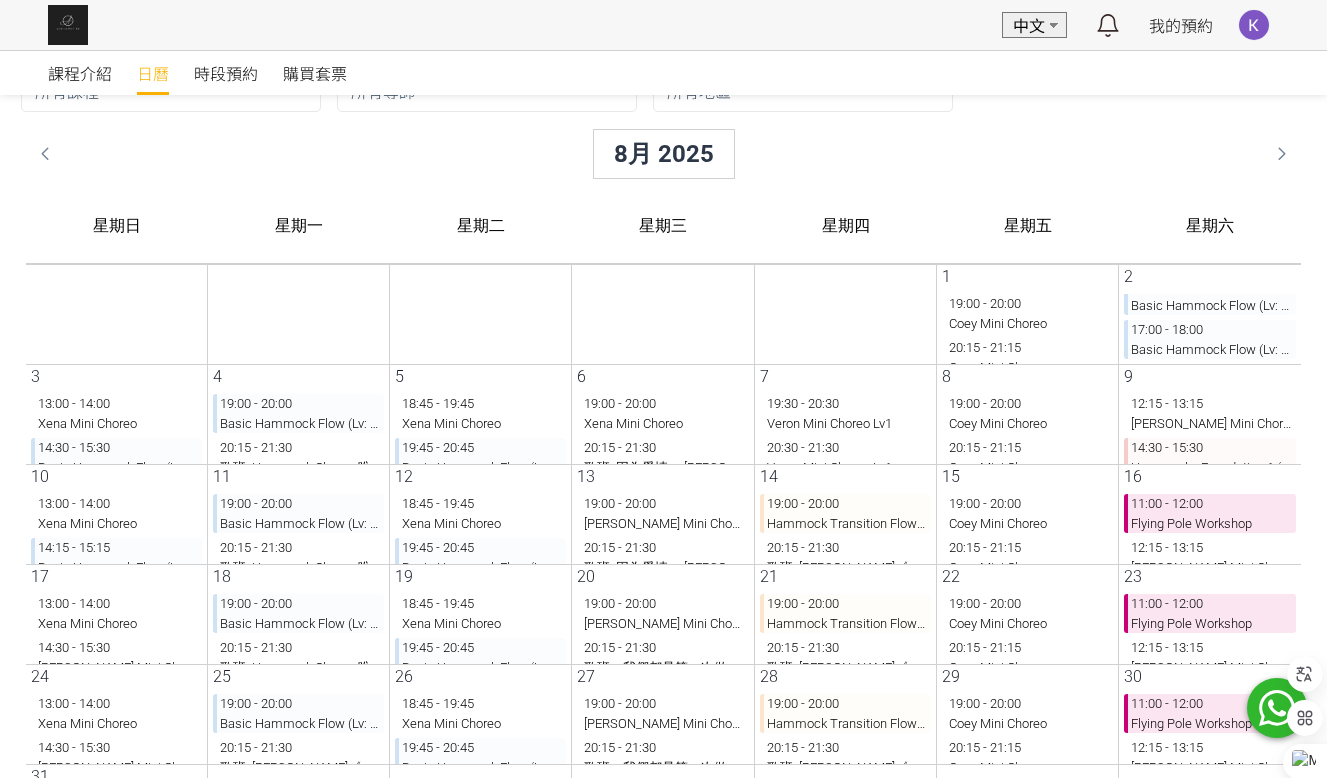 click on "19:00 - 20:00
Basic Hammock Flow (Lv: Intro)" at bounding box center [282, 413] 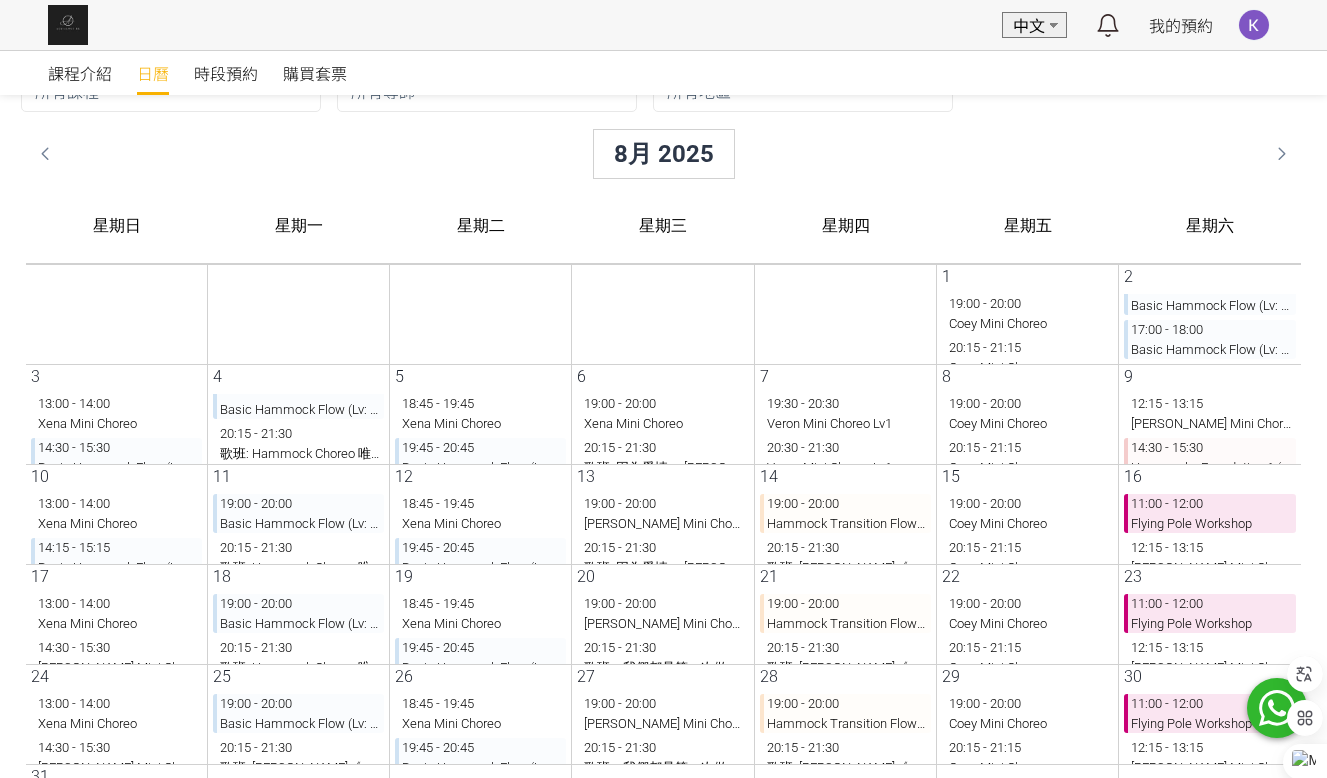 scroll, scrollTop: 18, scrollLeft: 0, axis: vertical 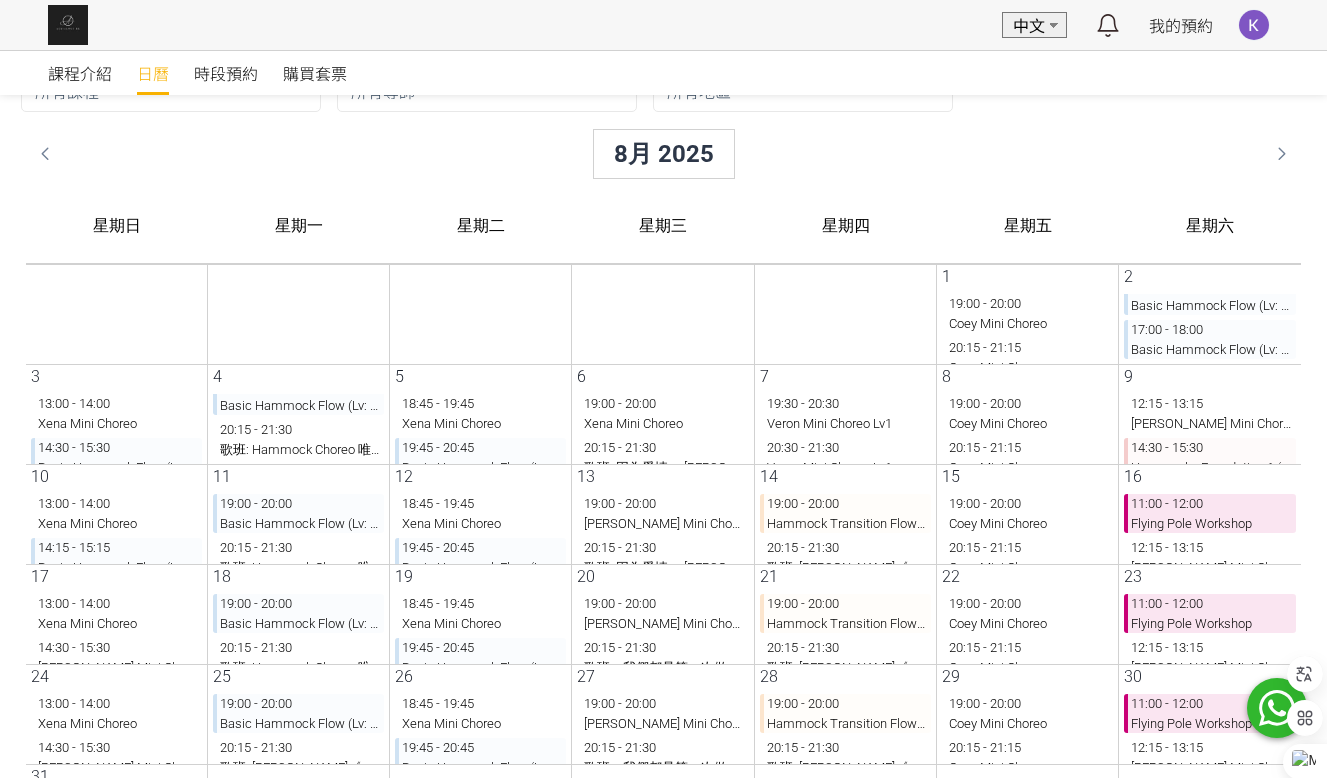 click on "20:15 - 21:30
歌班: Hammock Choreo 唯一 by Rachel Lv1.5" at bounding box center [282, 439] 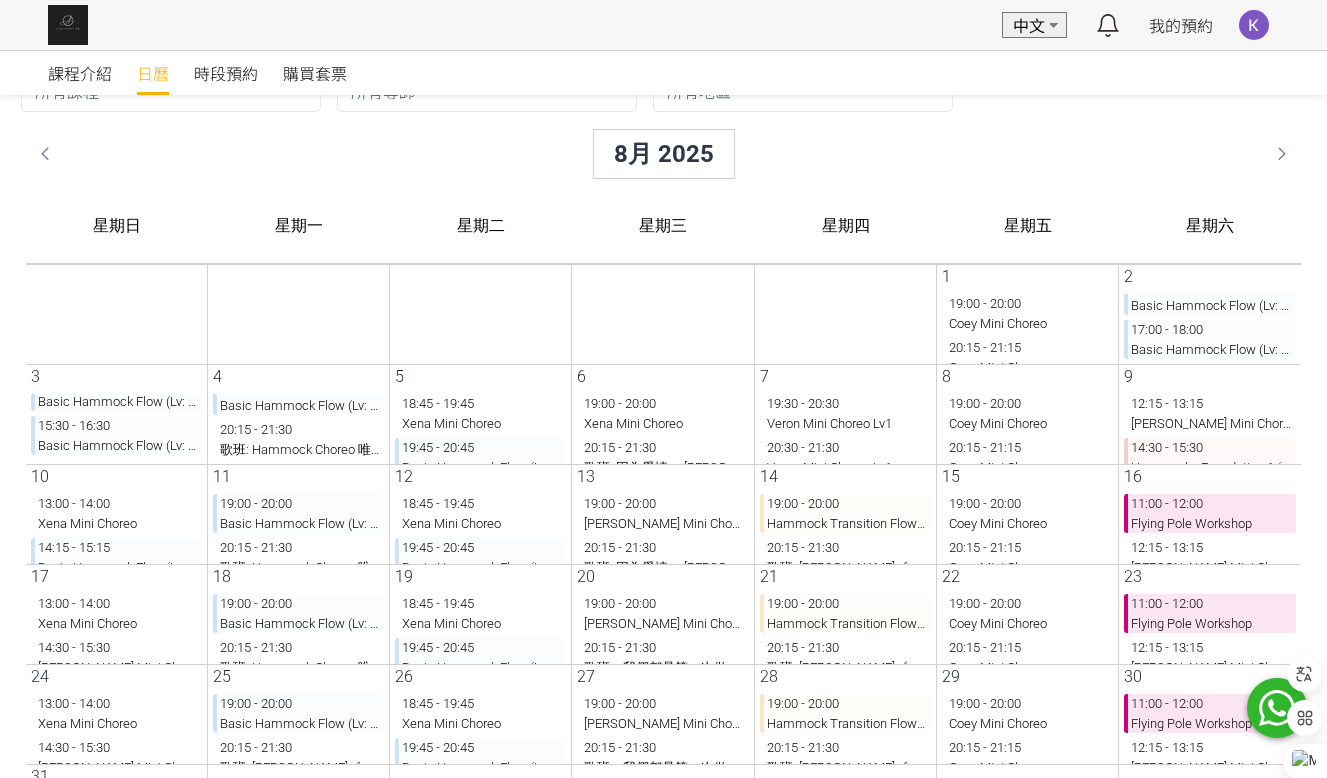 scroll, scrollTop: 100, scrollLeft: 0, axis: vertical 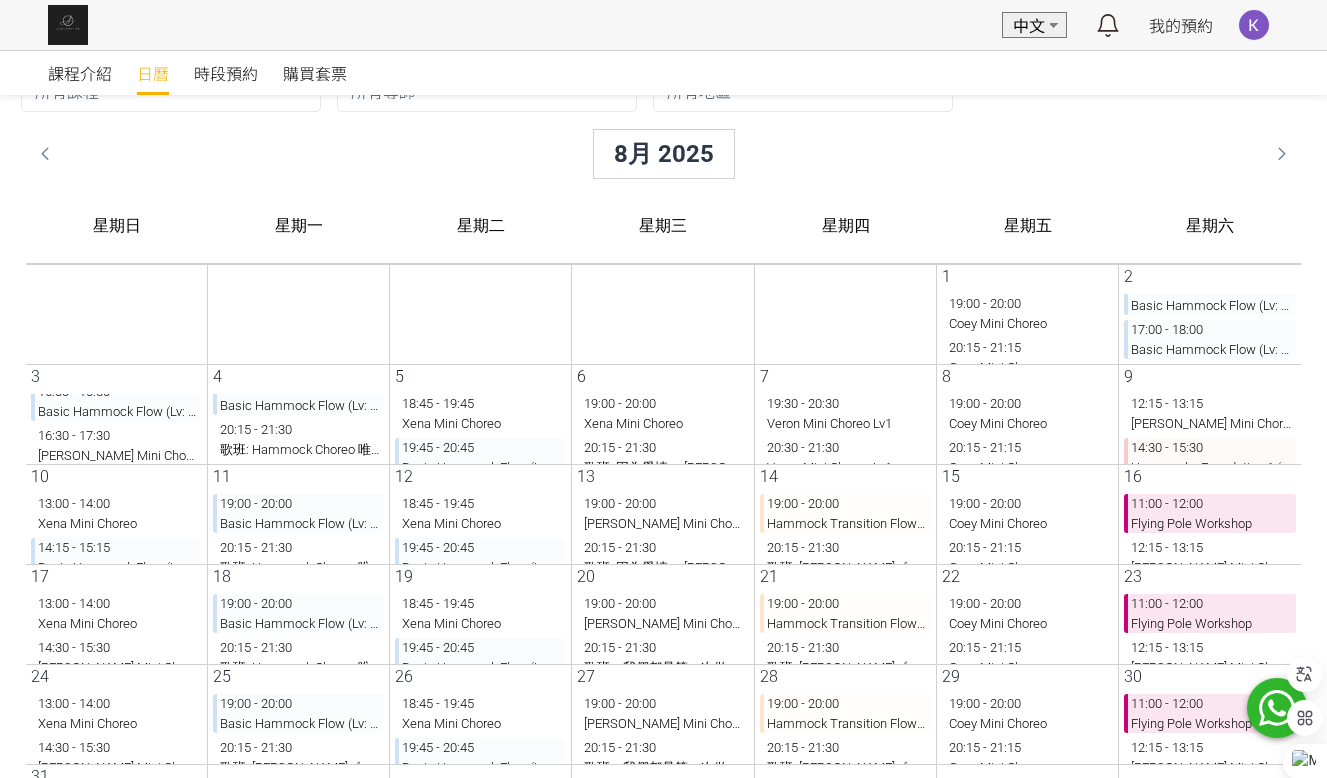 click on "15:30 - 16:30
Basic Hammock Flow (Lv: Intro)" at bounding box center (100, 401) 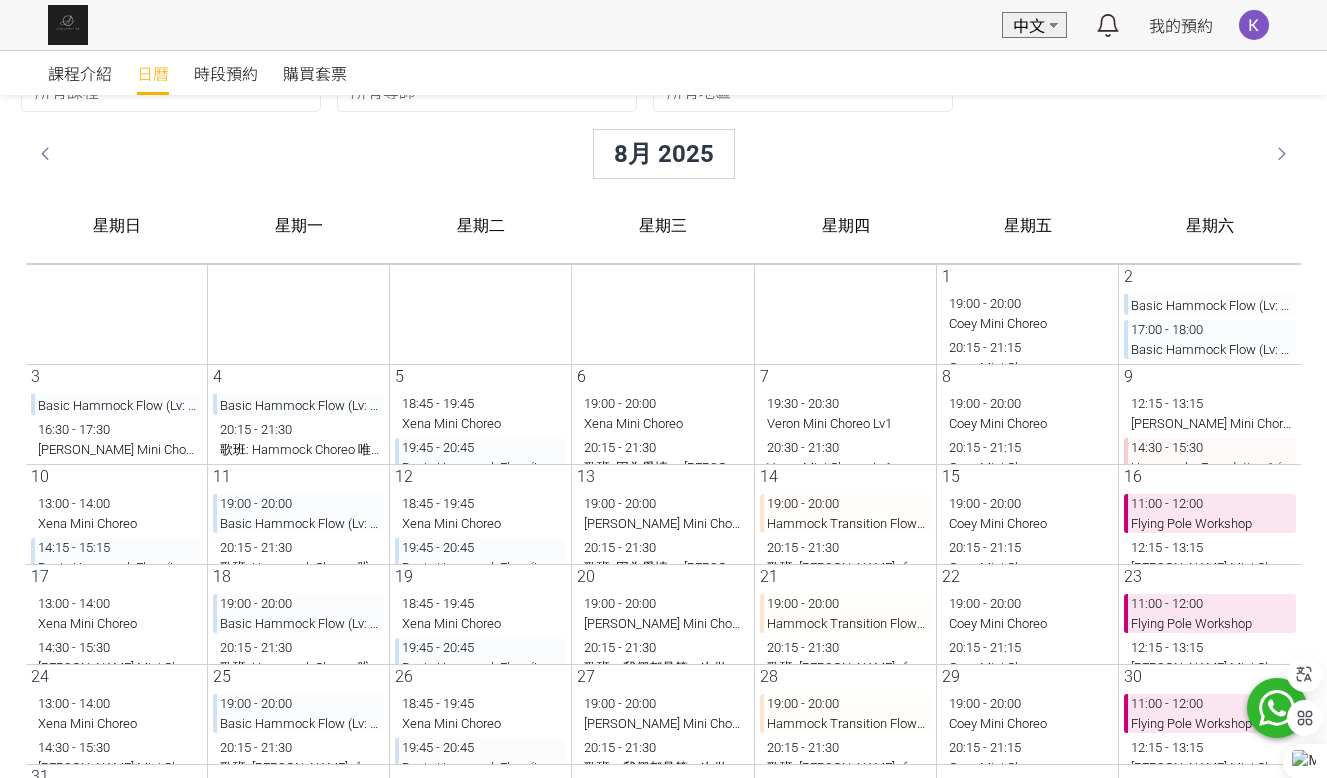 scroll, scrollTop: 6, scrollLeft: 0, axis: vertical 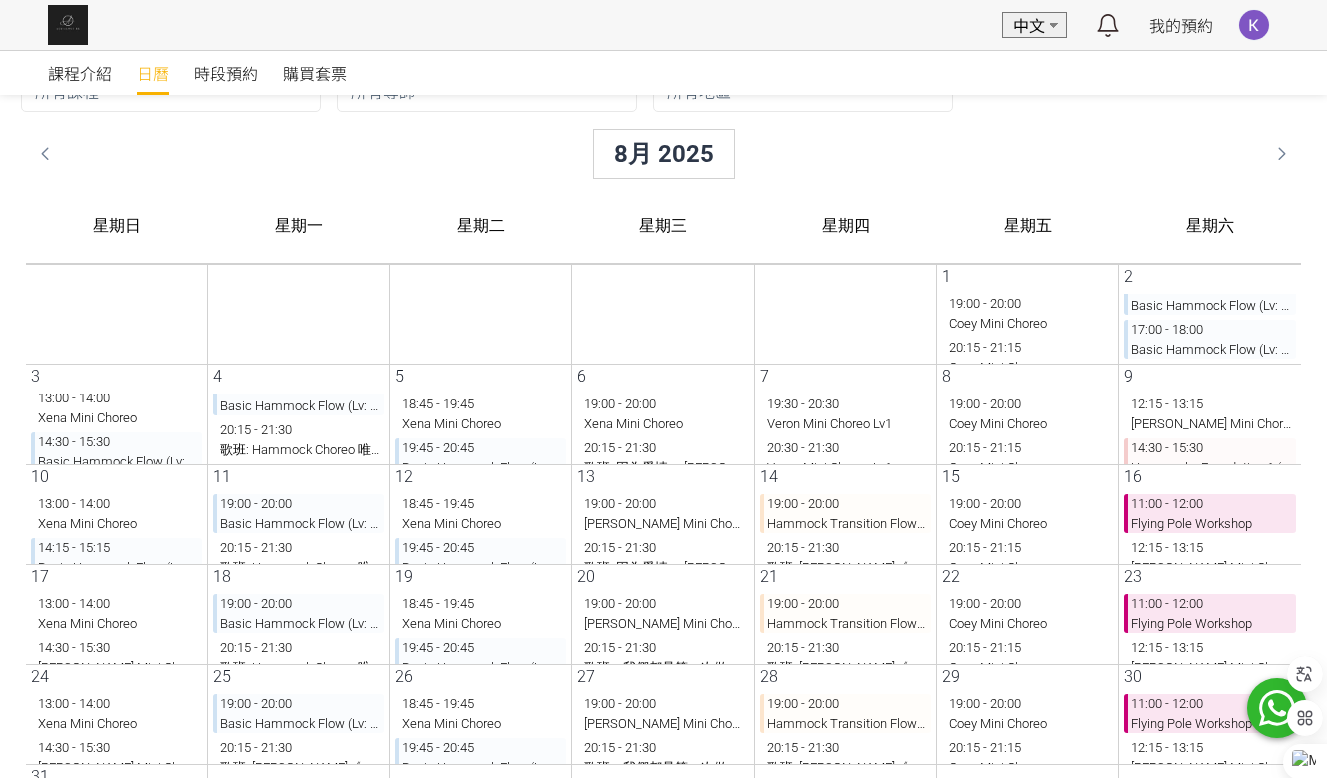 click on "14:30 - 15:30
Basic Hammock Flow (Lv: Intro)" at bounding box center (100, 451) 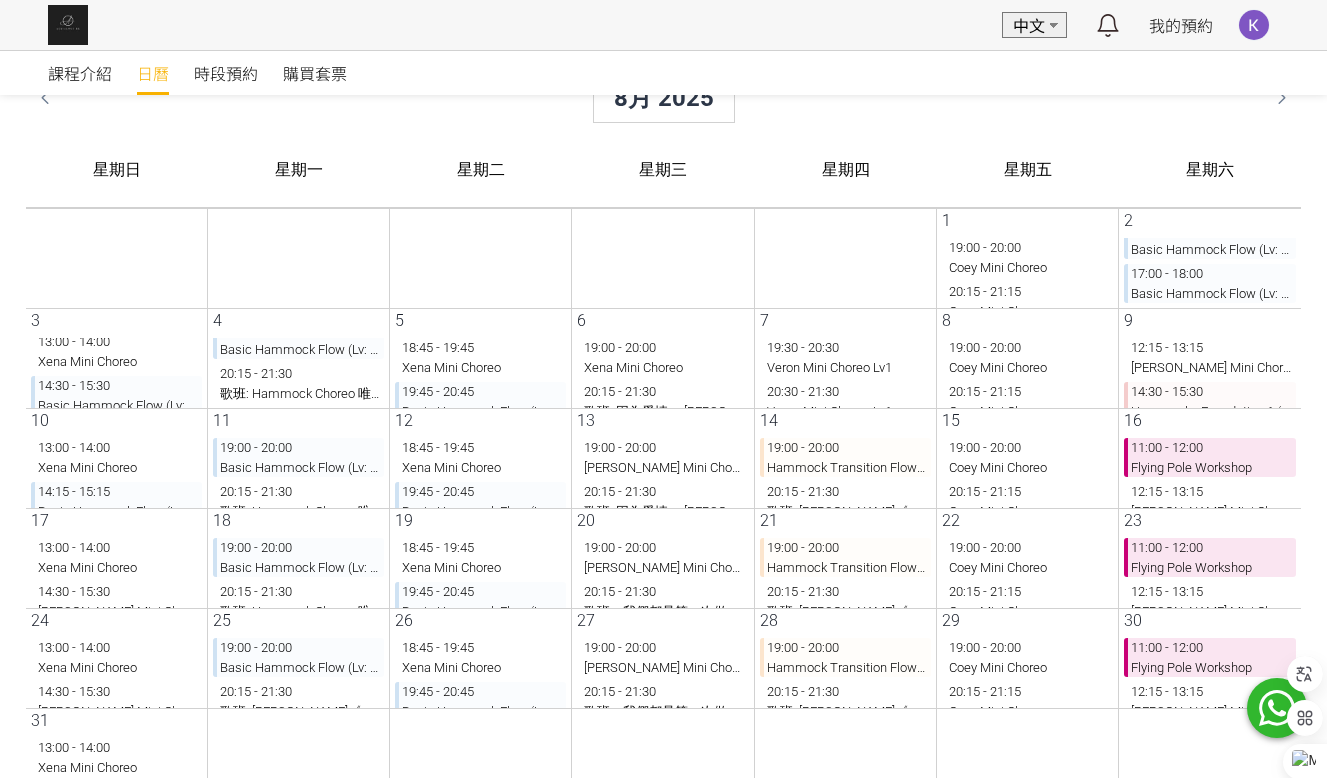 scroll, scrollTop: 200, scrollLeft: 0, axis: vertical 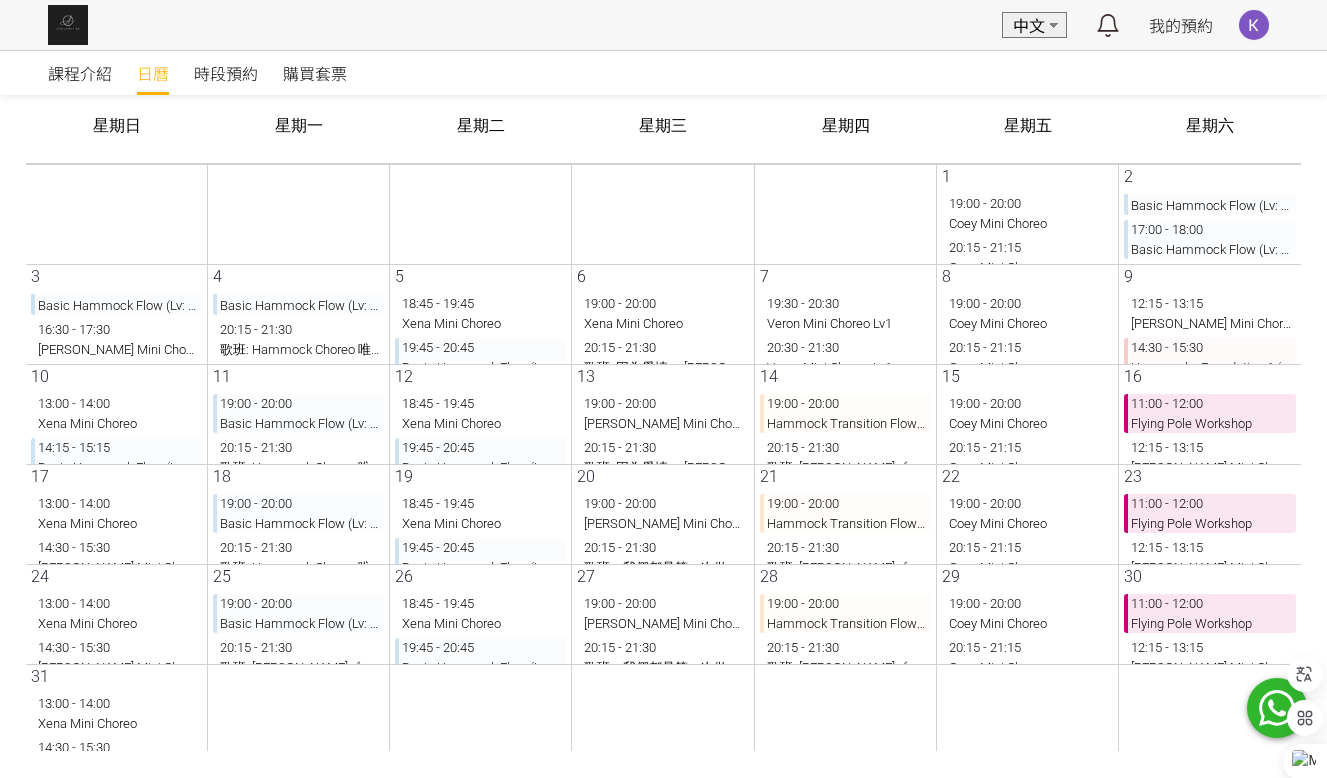 click on "15:30 - 16:30
Basic Hammock Flow (Lv: Intro)" at bounding box center (100, 295) 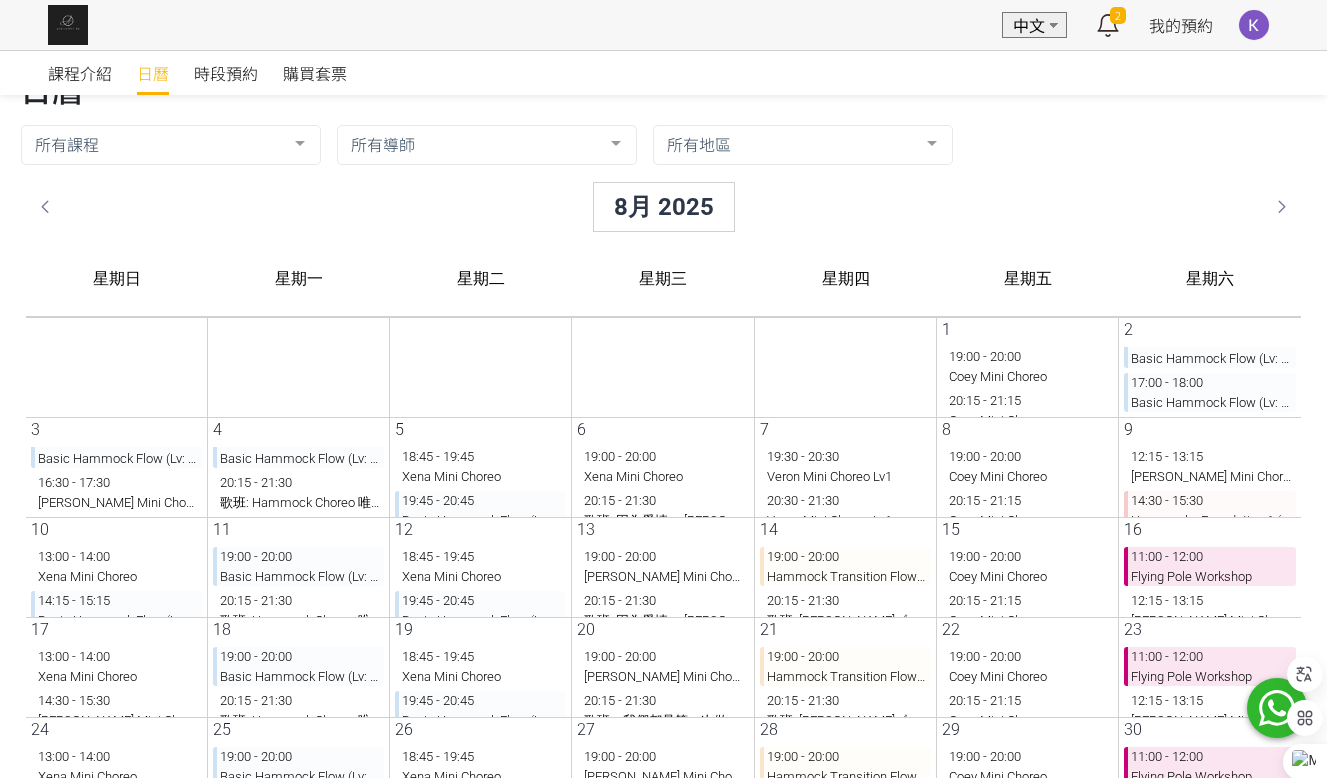 scroll, scrollTop: 0, scrollLeft: 0, axis: both 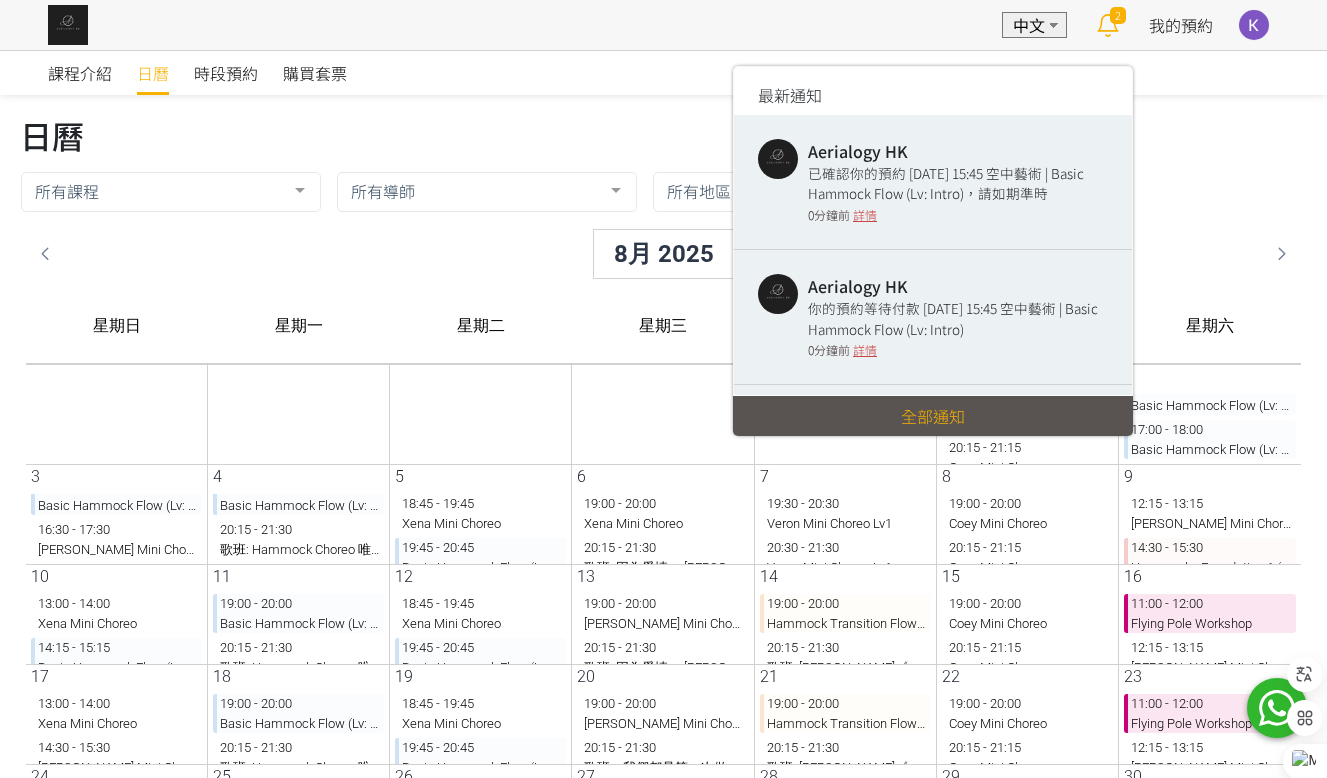 click at bounding box center [1107, 25] 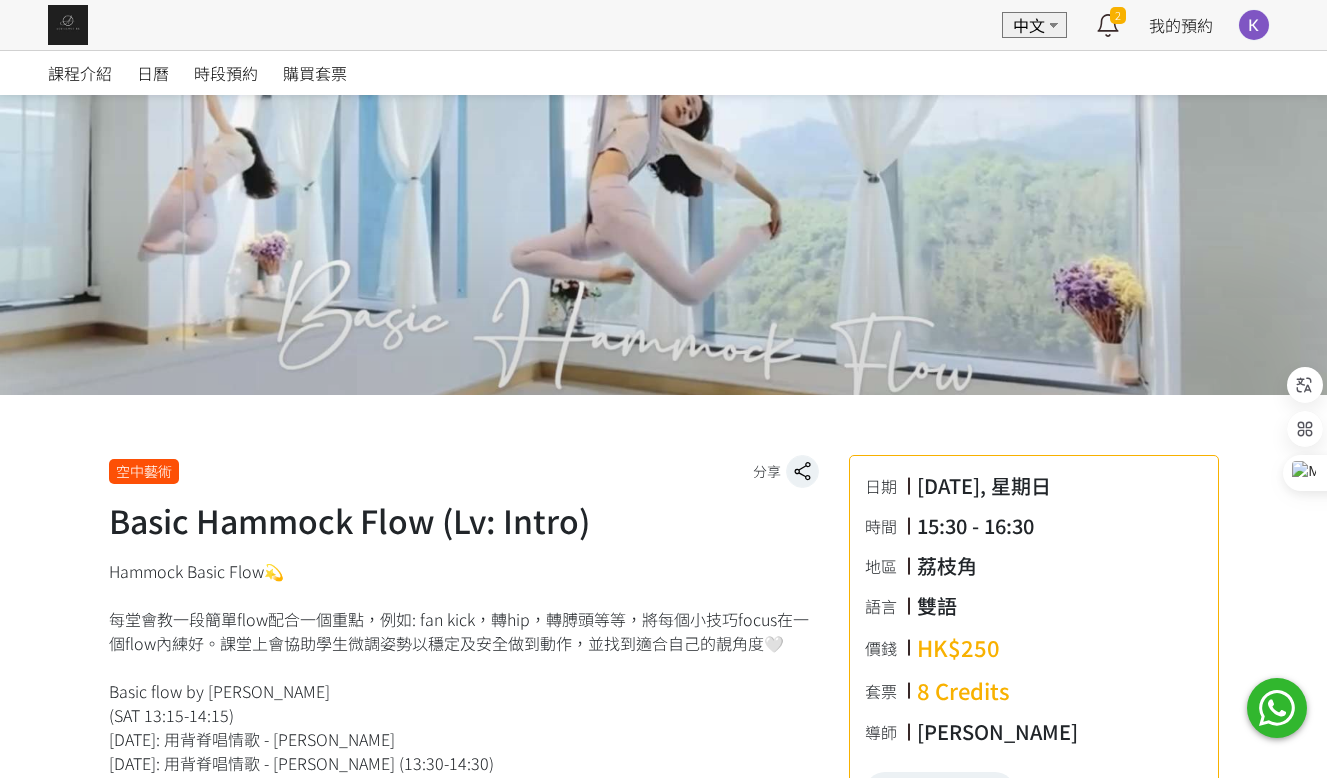 scroll, scrollTop: 0, scrollLeft: 0, axis: both 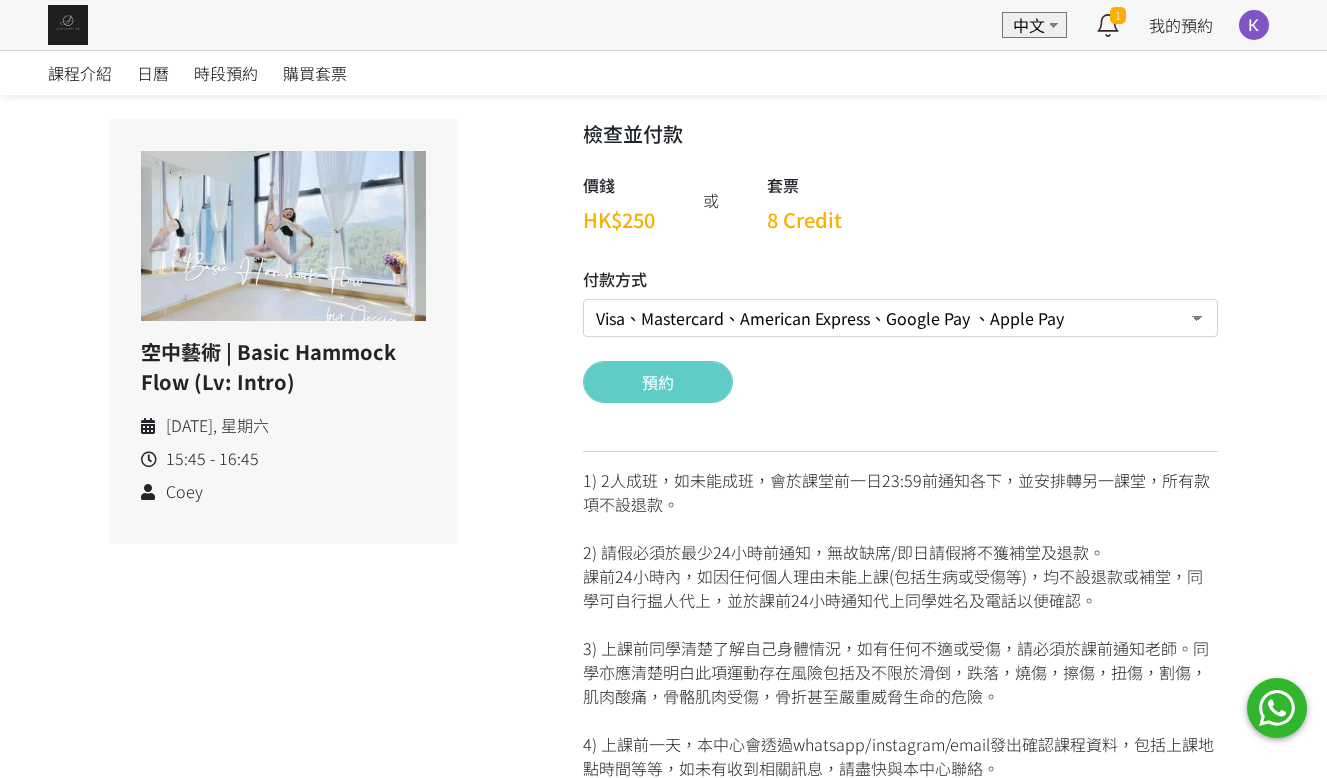 click on "Visa、Mastercard、American Express、Google Pay 、Apple Pay Credit 套票 (餘額 372 Credit） 轉數快FPS及銀行轉帳" at bounding box center (900, 318) 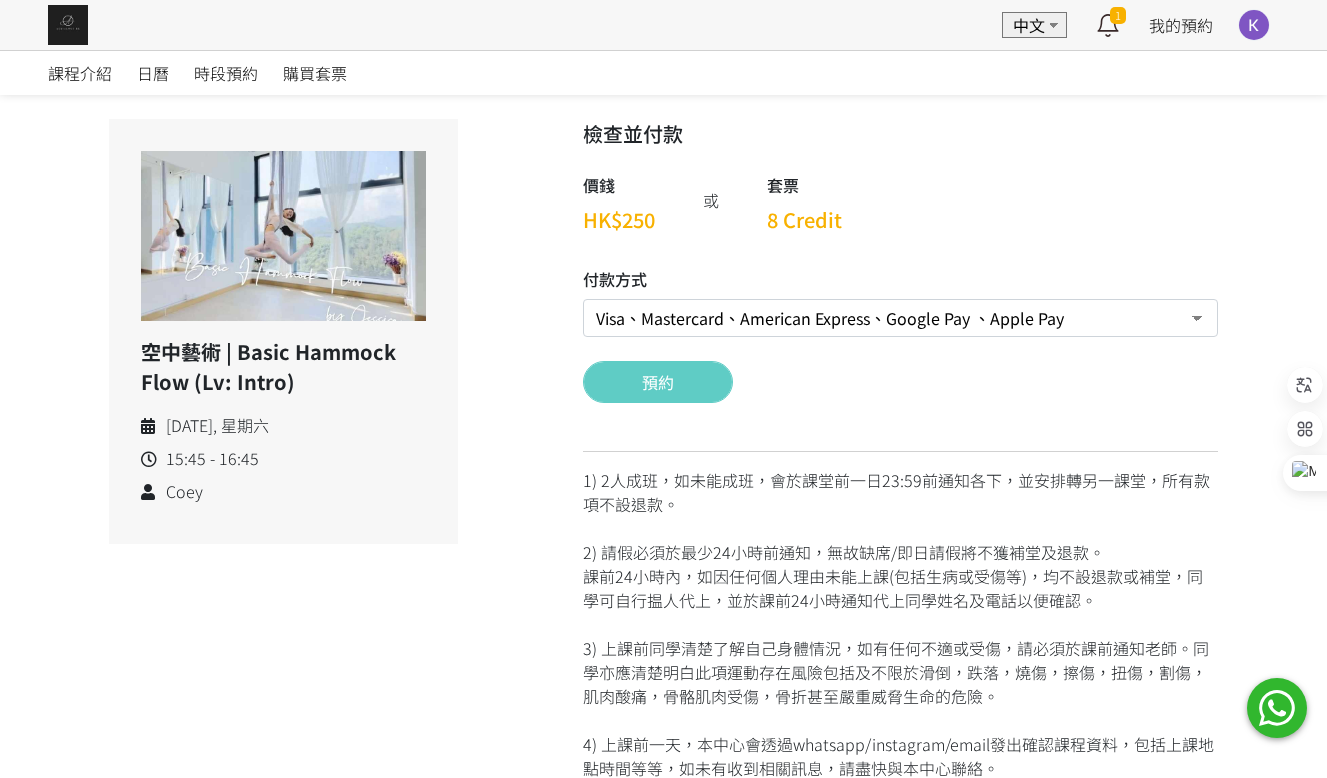 click at bounding box center [520, 497] 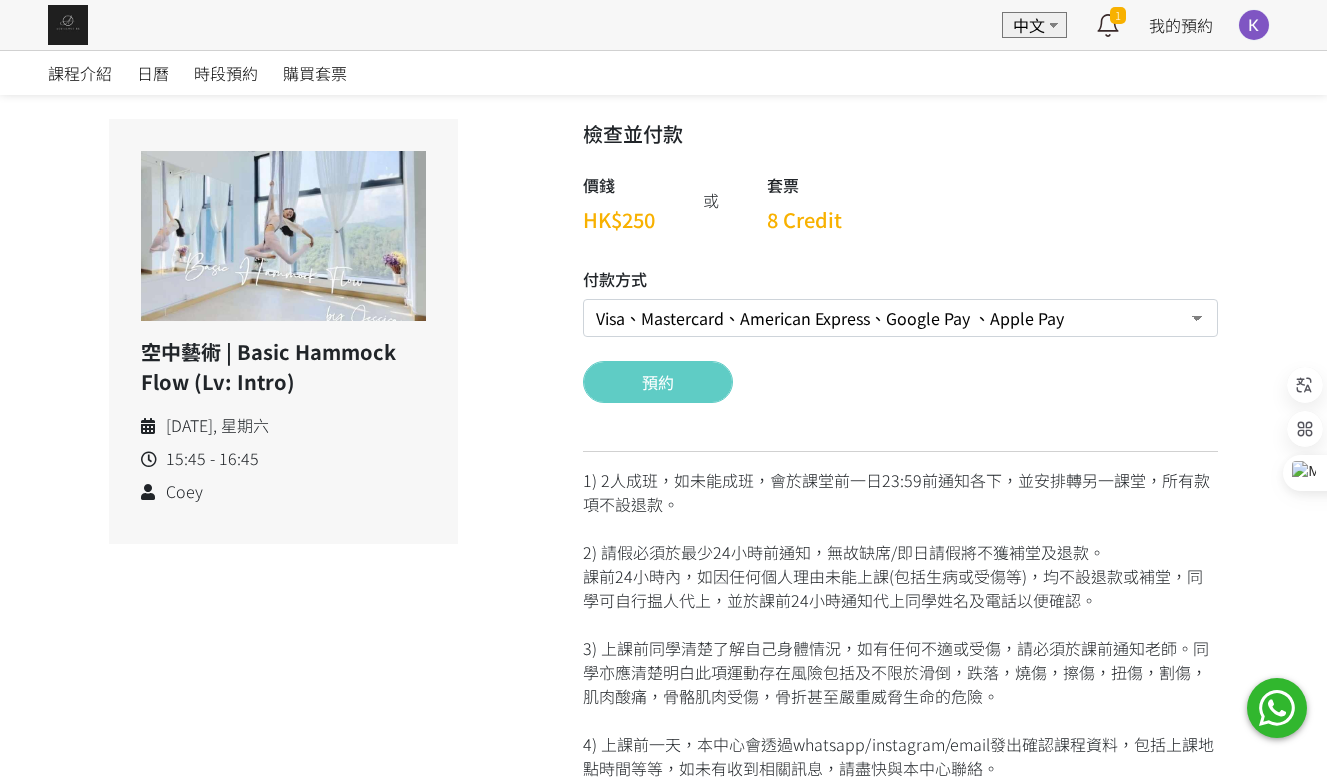 click on "Visa、Mastercard、American Express、Google Pay 、Apple Pay Credit 套票 (餘額 372 Credit） 轉數快FPS及銀行轉帳" at bounding box center (900, 318) 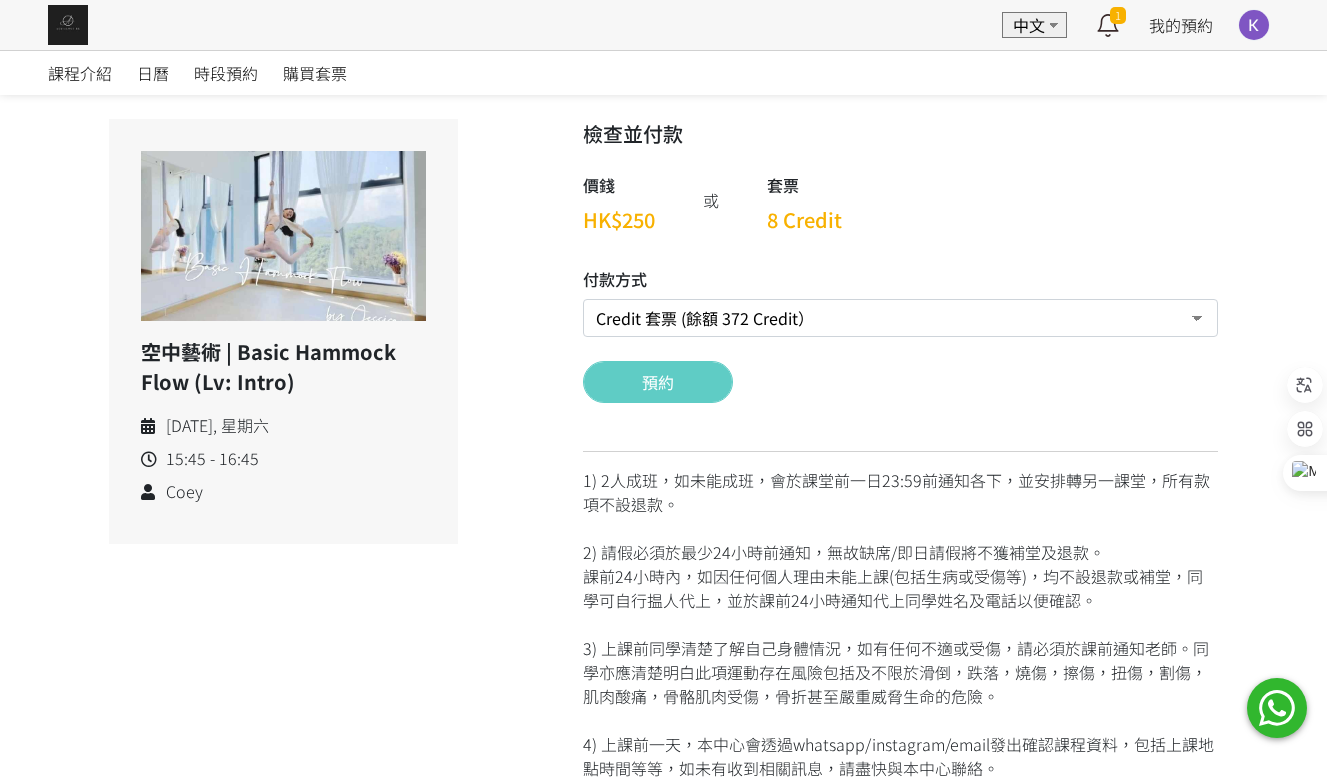 click on "Visa、Mastercard、American Express、Google Pay 、Apple Pay Credit 套票 (餘額 372 Credit） 轉數快FPS及銀行轉帳" at bounding box center (900, 318) 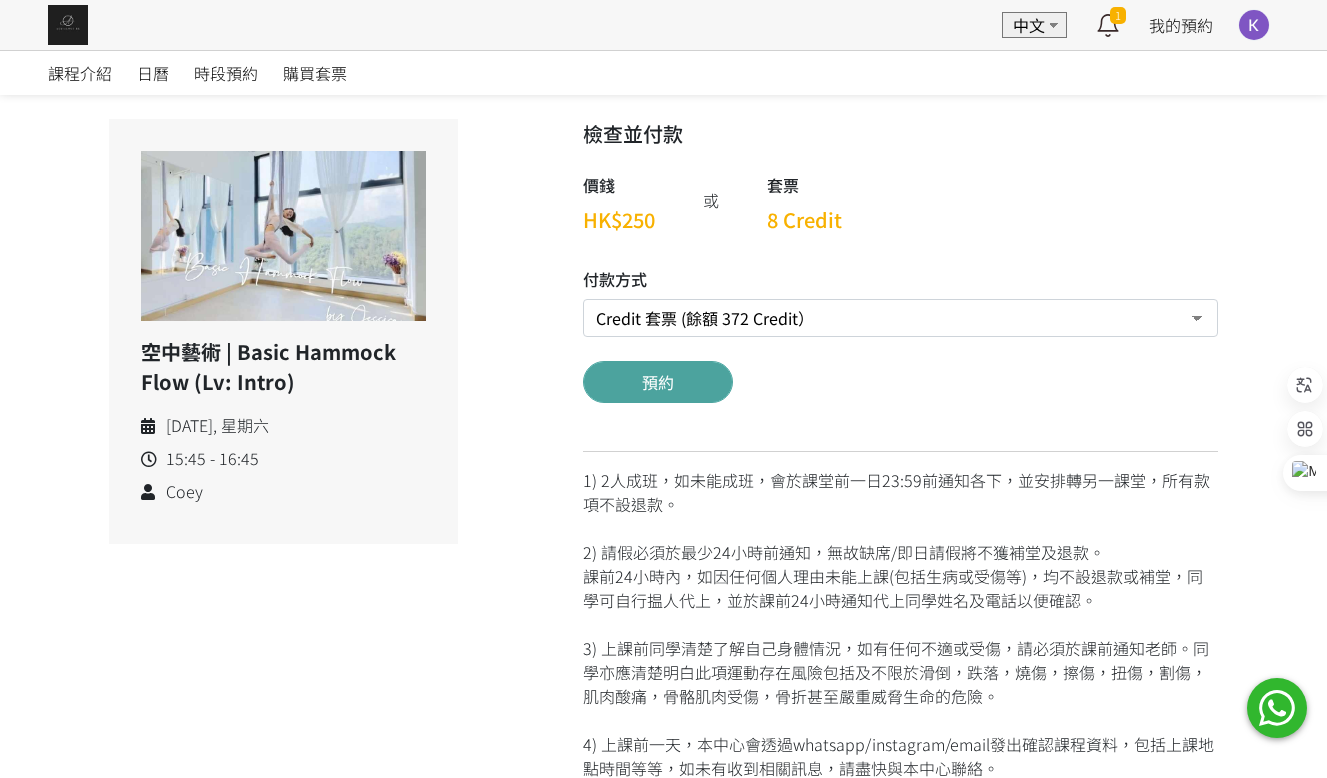 click on "預約" at bounding box center (658, 382) 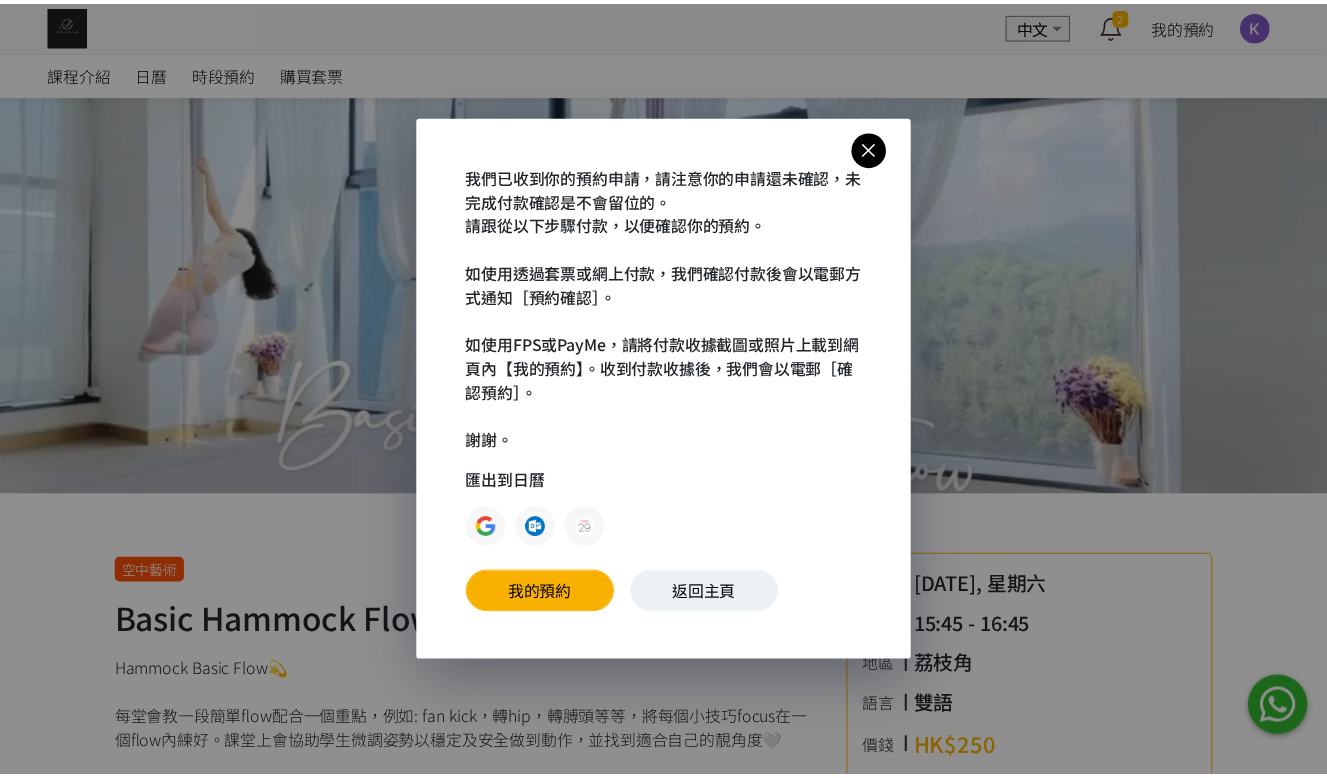 scroll, scrollTop: 0, scrollLeft: 0, axis: both 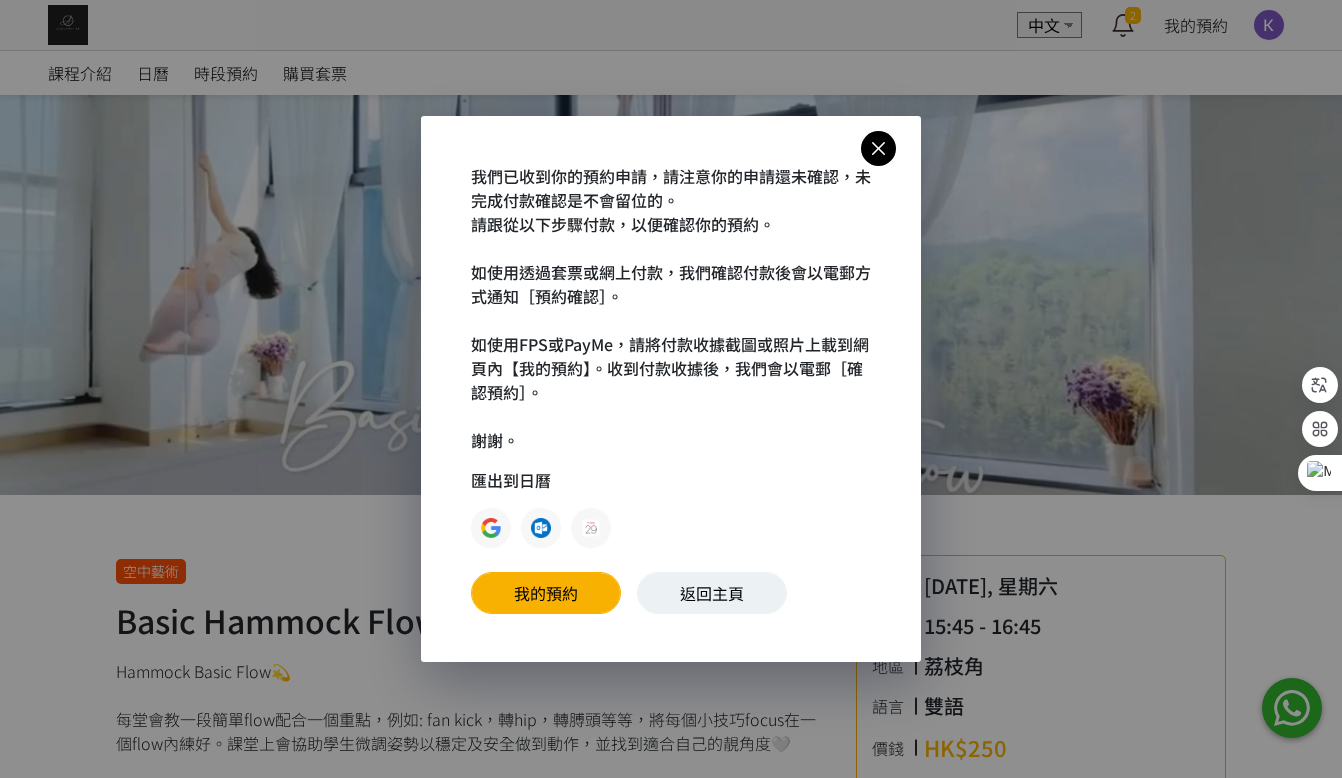 click at bounding box center (878, 148) 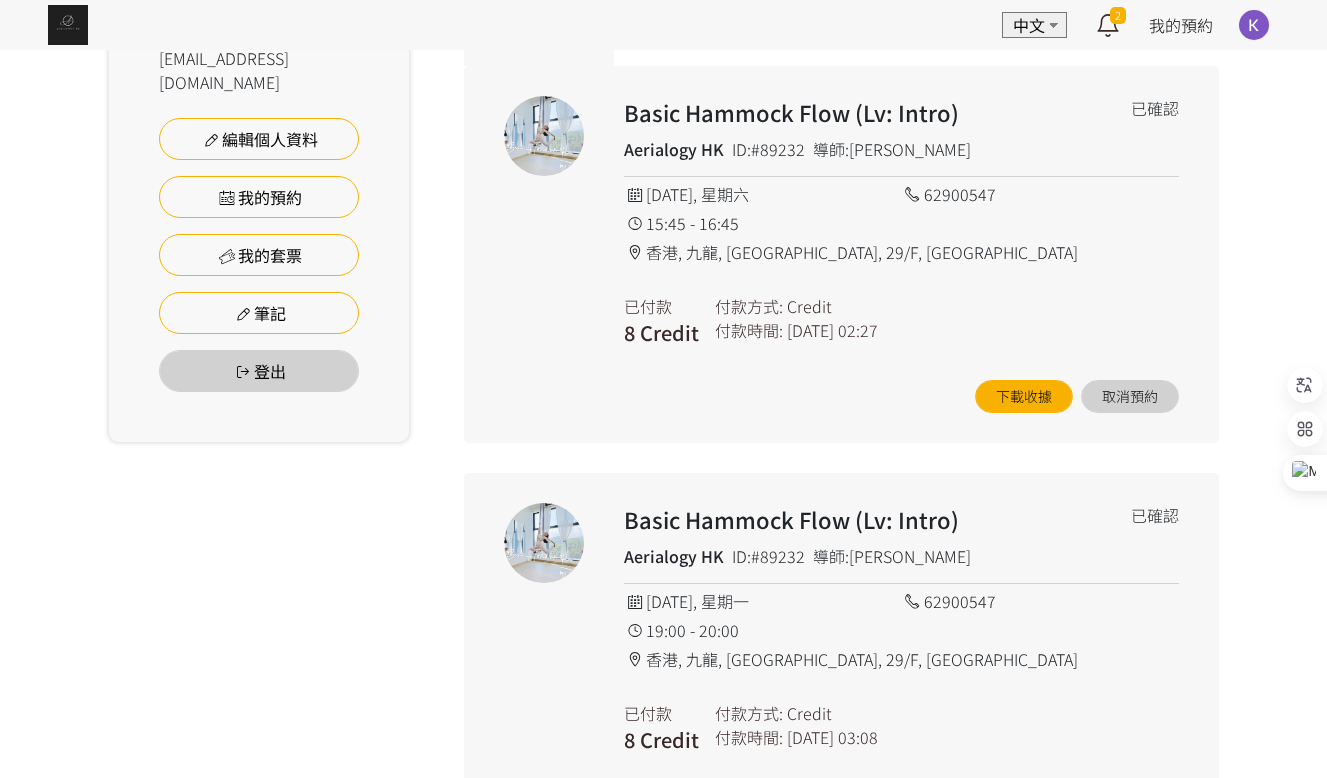 scroll, scrollTop: 400, scrollLeft: 0, axis: vertical 